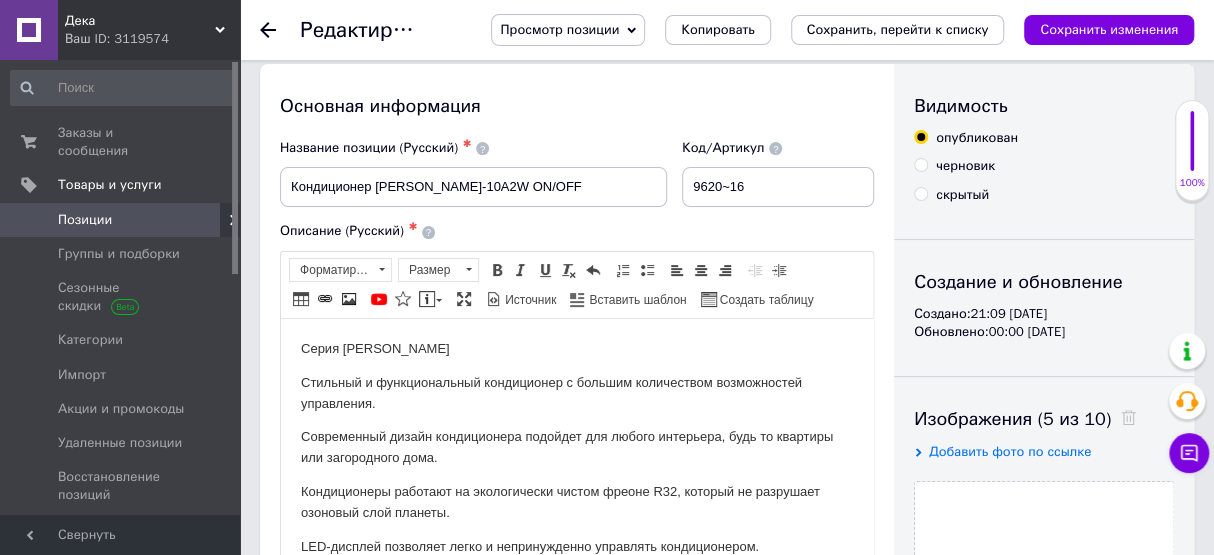 scroll, scrollTop: 0, scrollLeft: 0, axis: both 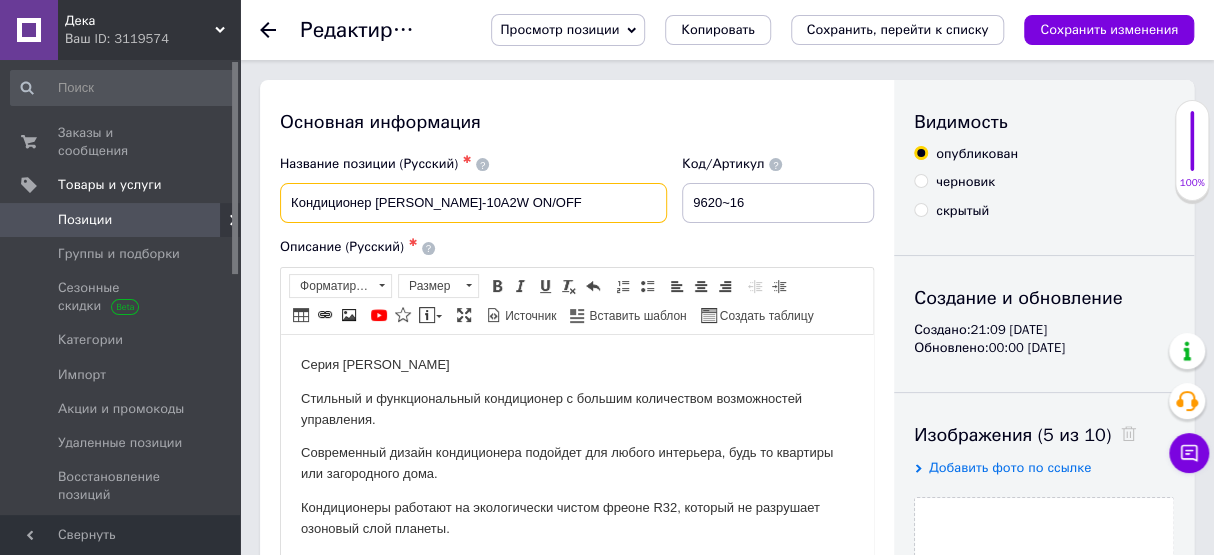 drag, startPoint x: 485, startPoint y: 203, endPoint x: 568, endPoint y: 218, distance: 84.34453 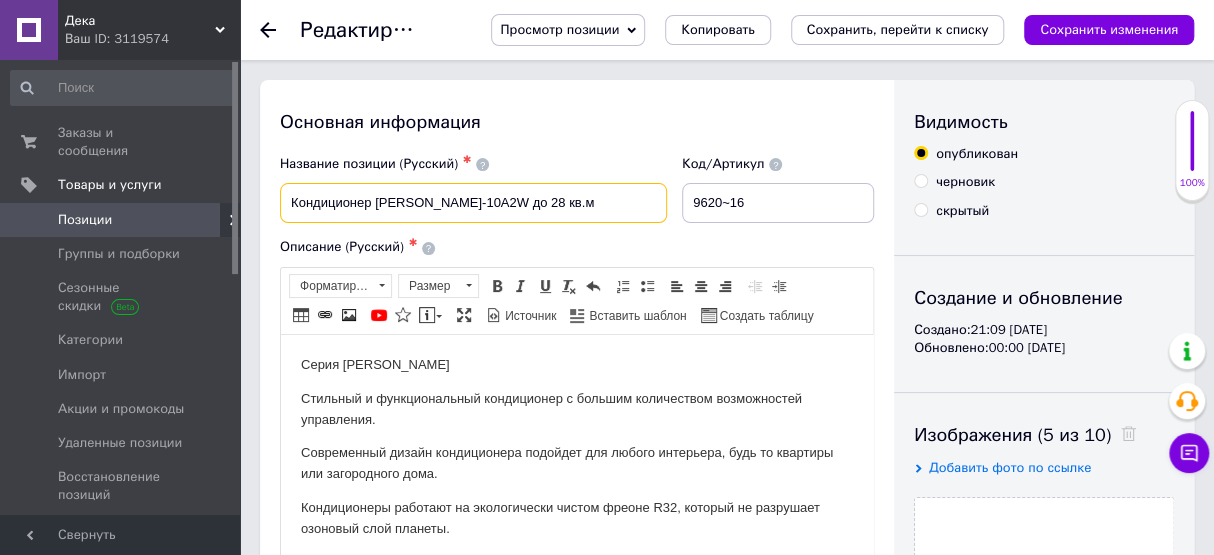 type on "Кондиционер [PERSON_NAME]-10A2W до 28 кв.м" 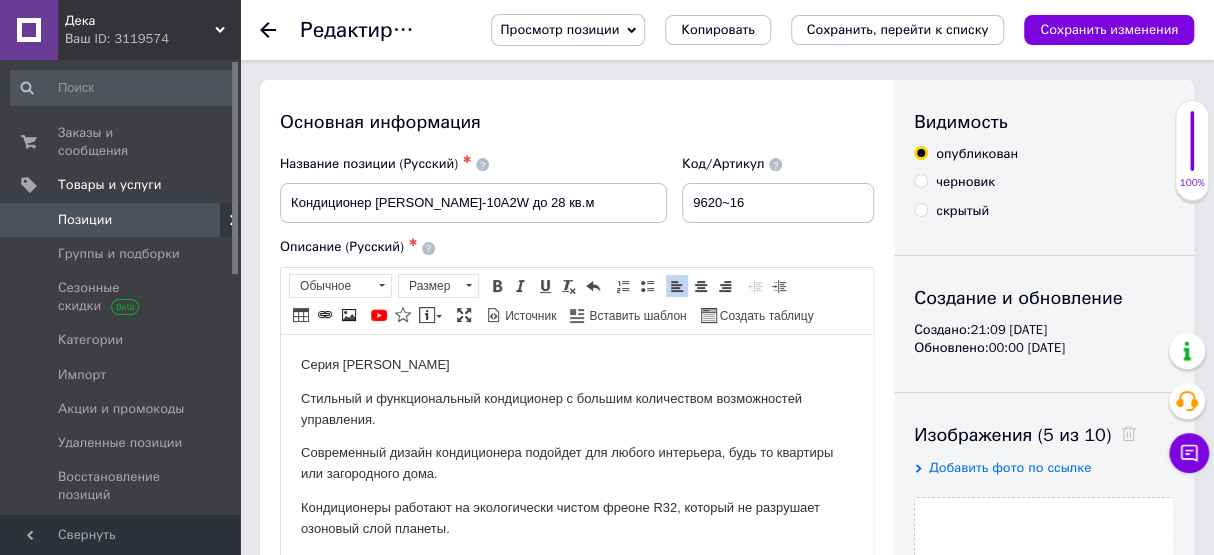 click on "Серия [PERSON_NAME]" at bounding box center (577, 364) 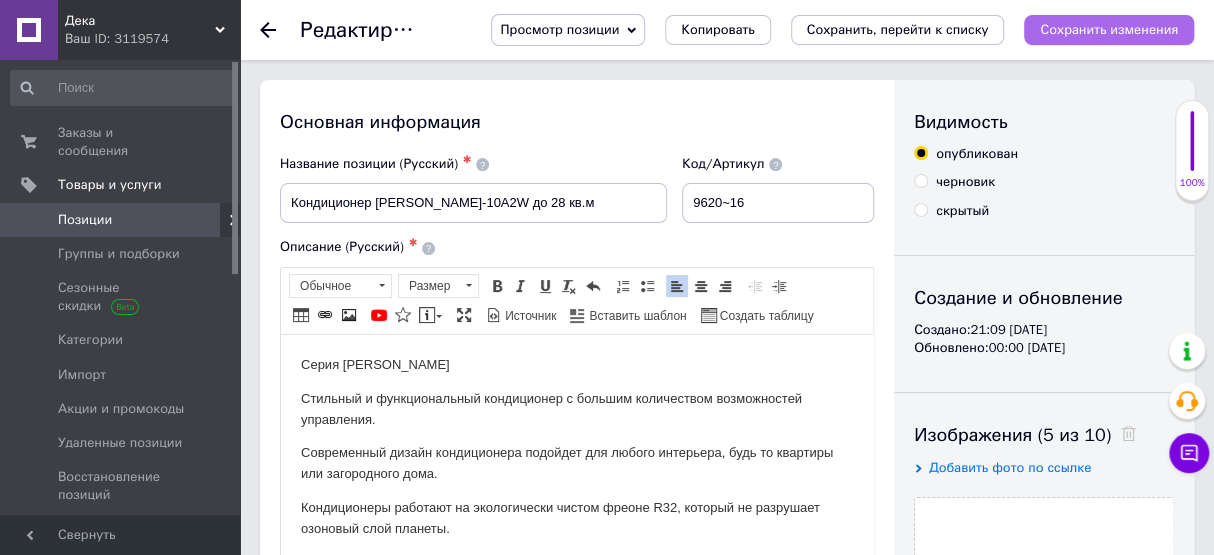 click on "Сохранить изменения" at bounding box center (1109, 29) 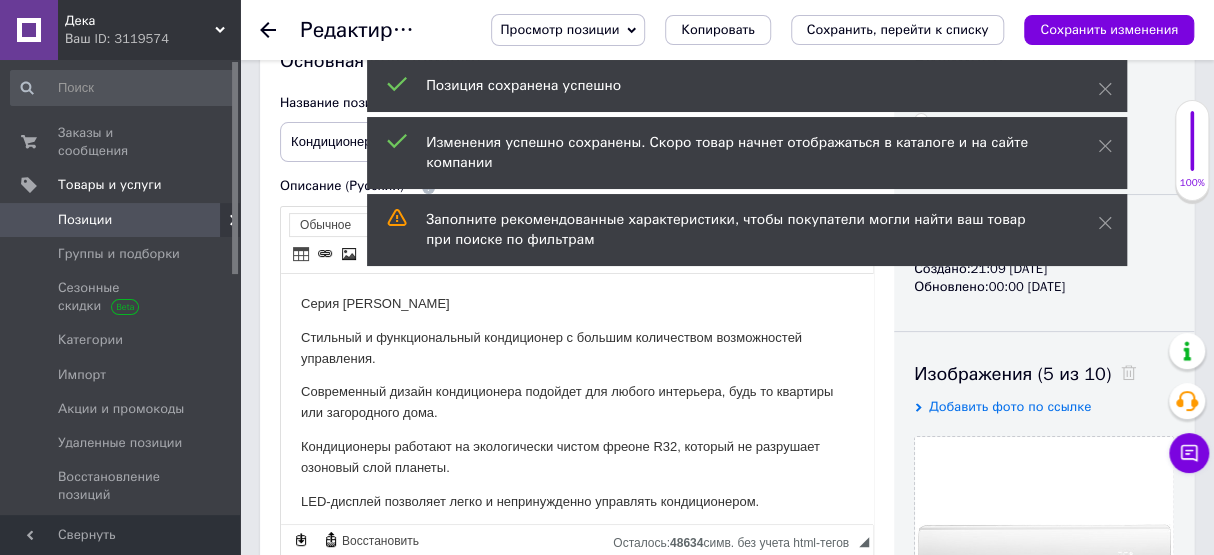 scroll, scrollTop: 0, scrollLeft: 0, axis: both 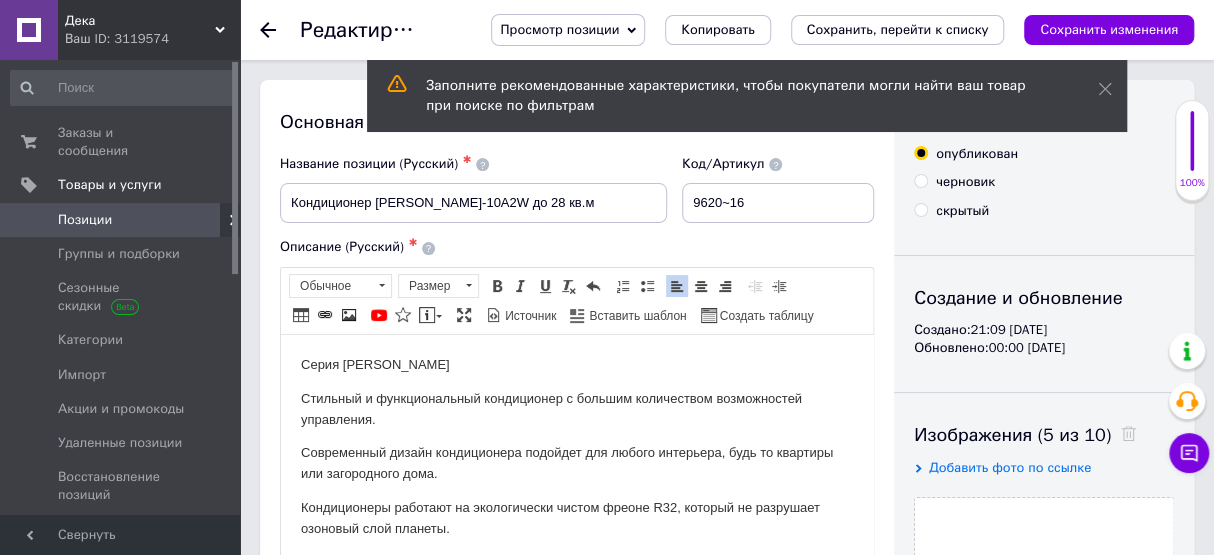 click on "Серия [PERSON_NAME]" at bounding box center (577, 364) 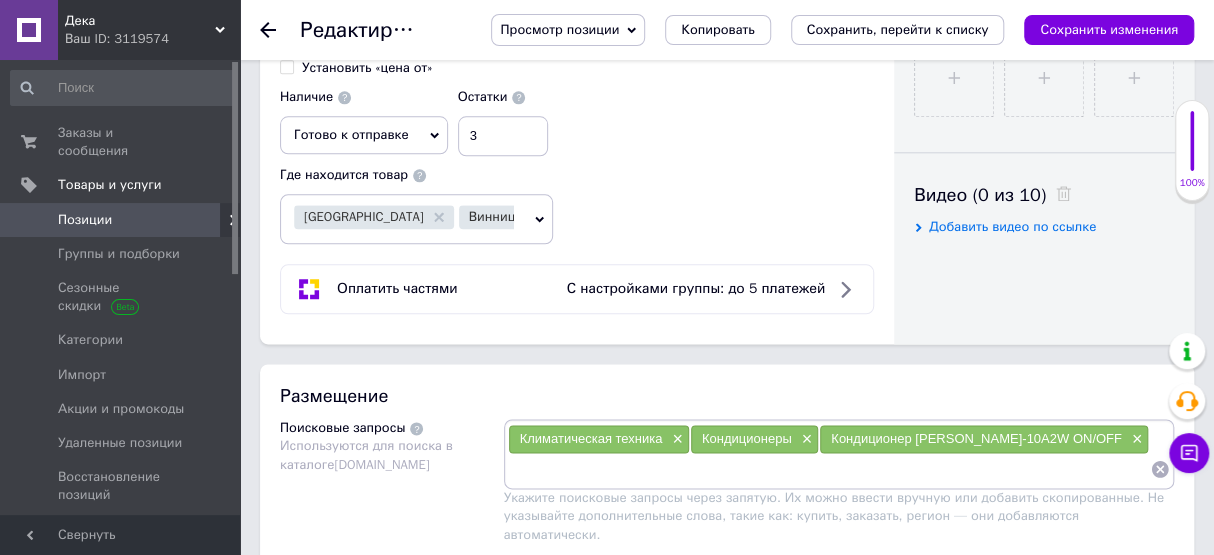 scroll, scrollTop: 1000, scrollLeft: 0, axis: vertical 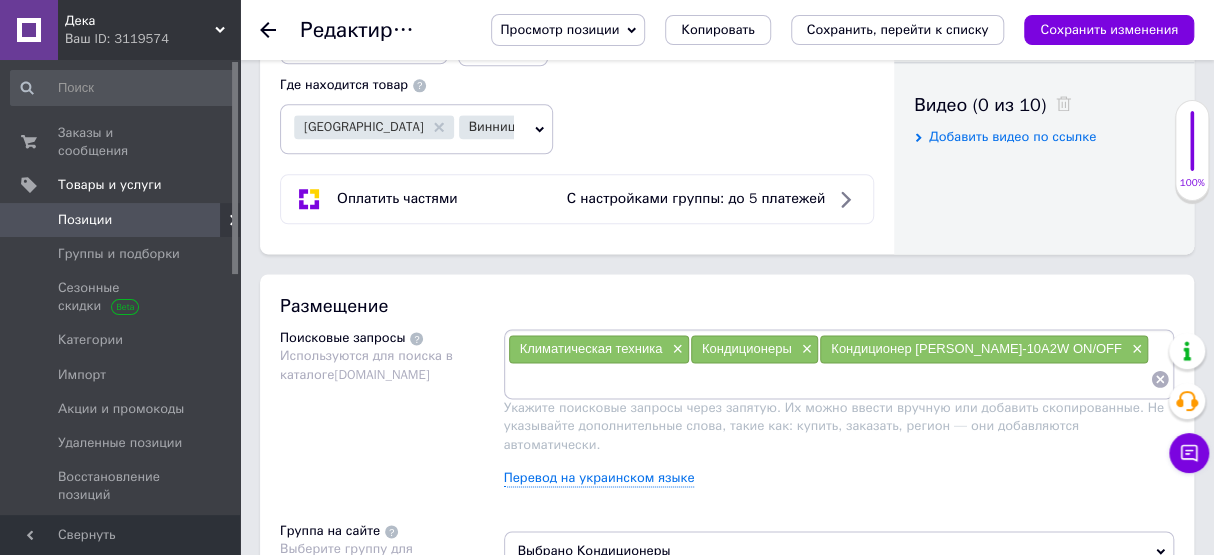 click on "×" at bounding box center [1135, 349] 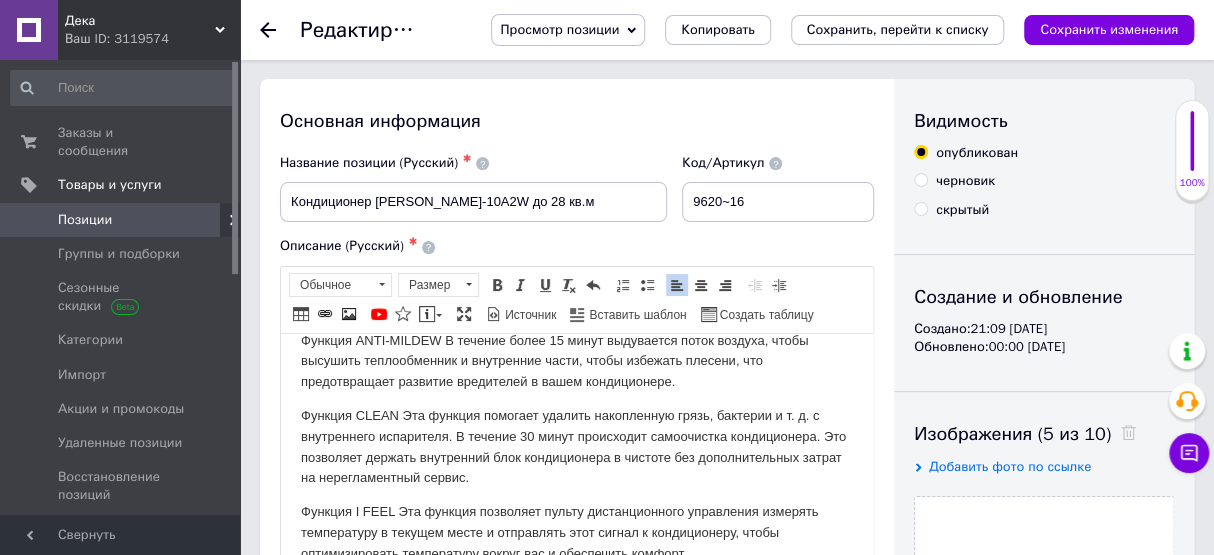 scroll, scrollTop: 0, scrollLeft: 0, axis: both 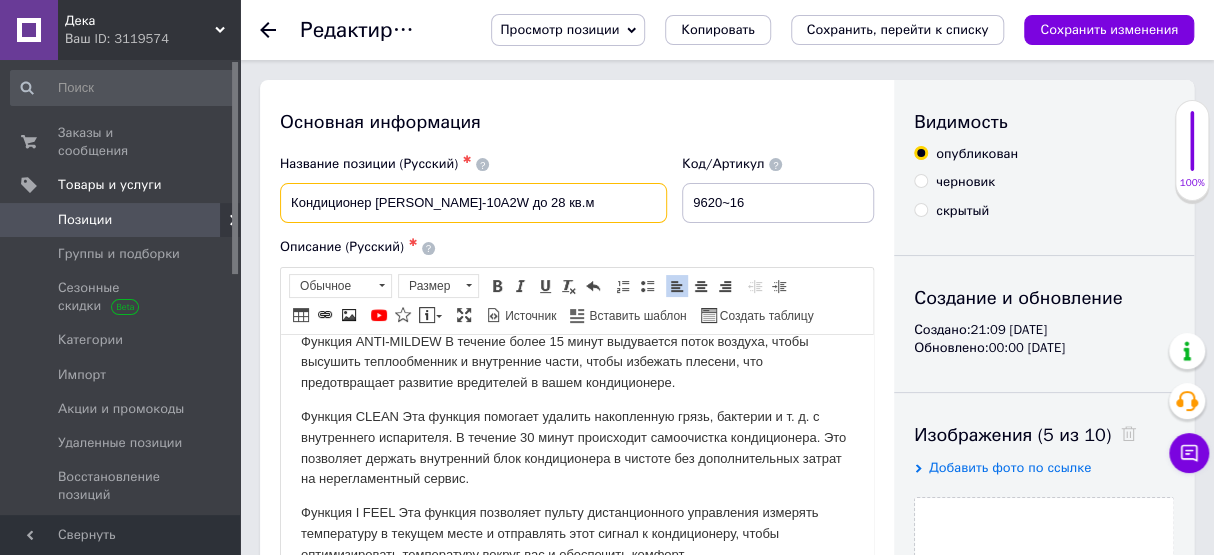 drag, startPoint x: 580, startPoint y: 209, endPoint x: 291, endPoint y: 199, distance: 289.17297 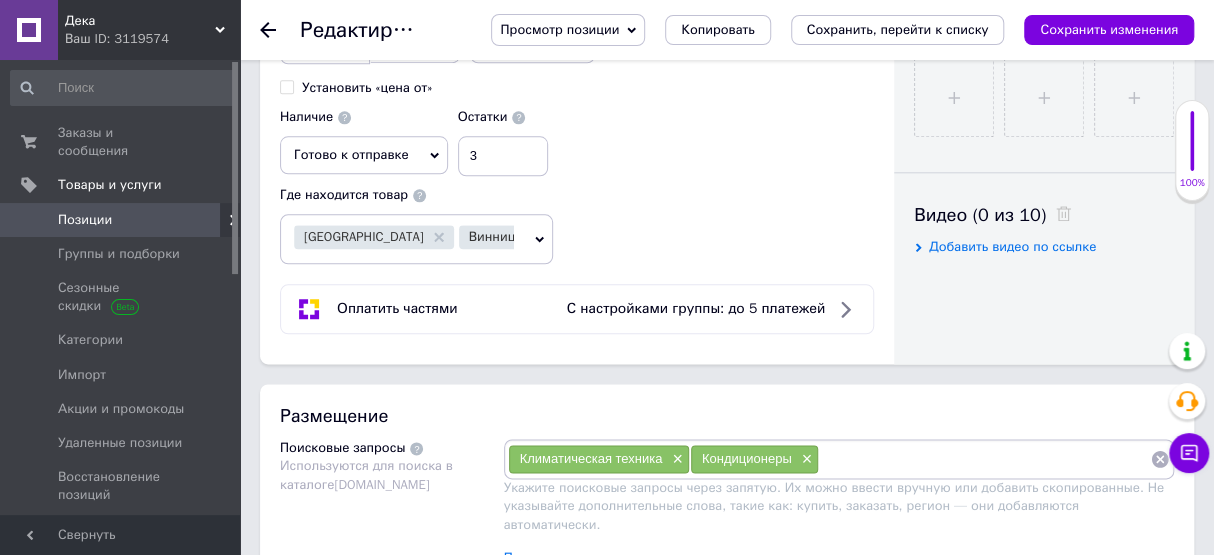 scroll, scrollTop: 909, scrollLeft: 0, axis: vertical 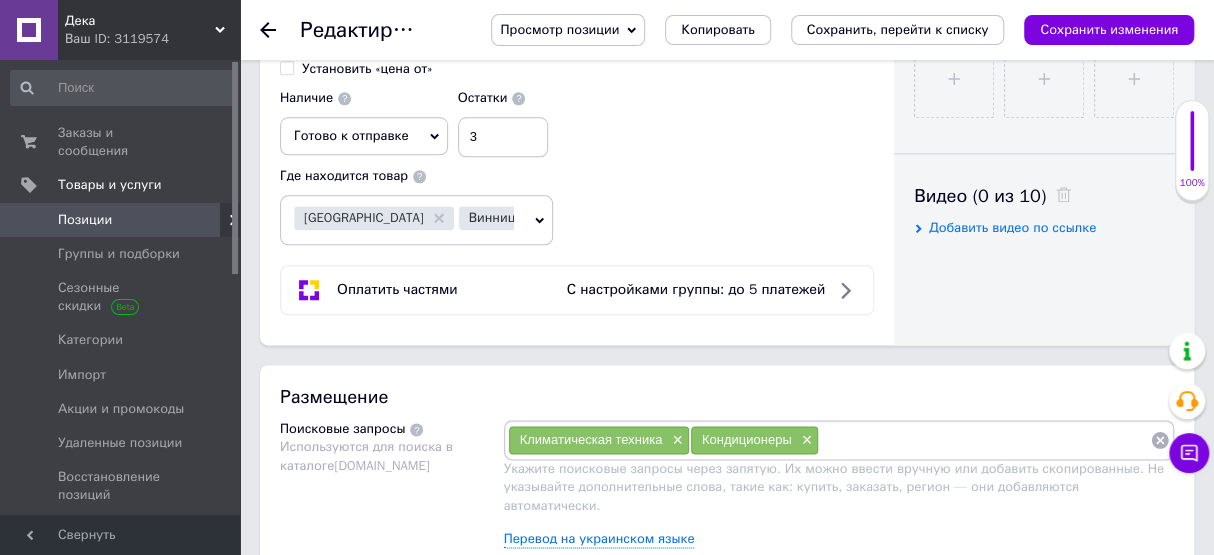 click at bounding box center [984, 440] 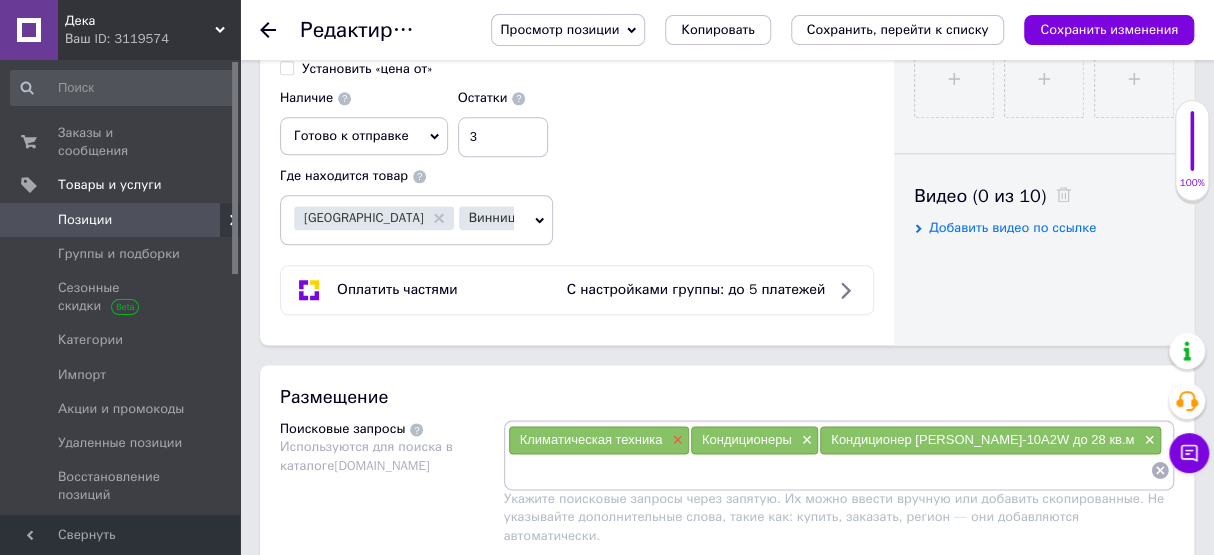 click on "×" at bounding box center (675, 440) 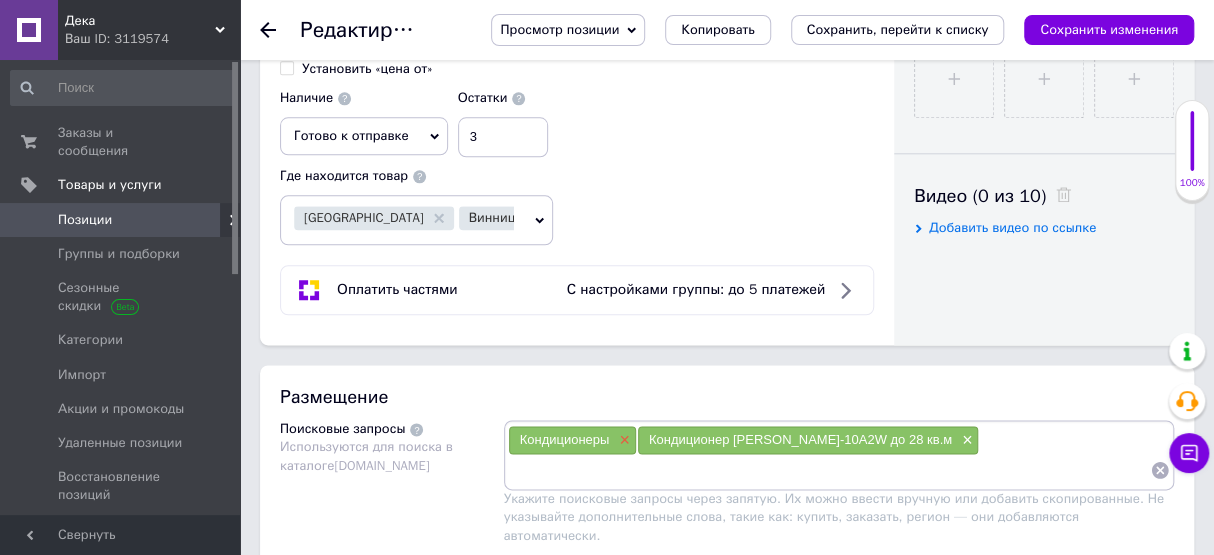 click on "×" at bounding box center [622, 440] 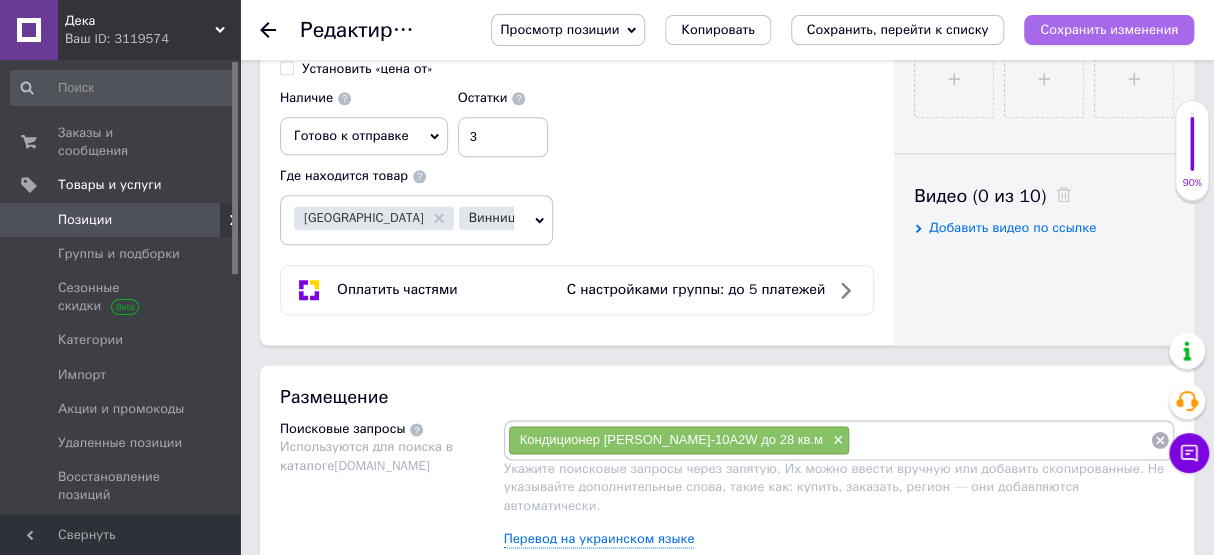 click on "Сохранить изменения" at bounding box center (1109, 29) 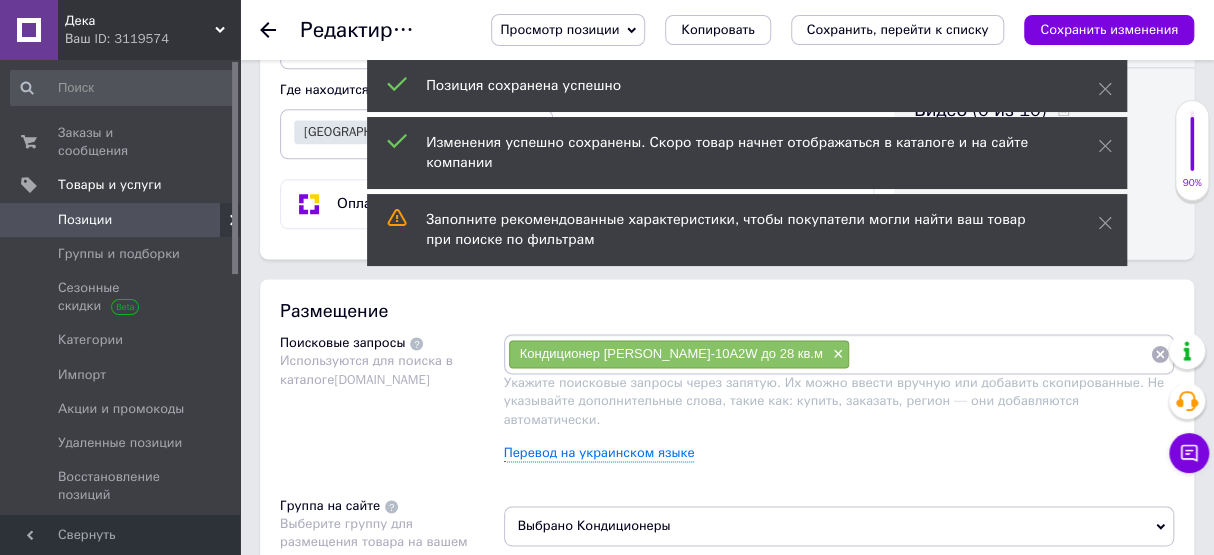 scroll, scrollTop: 1000, scrollLeft: 0, axis: vertical 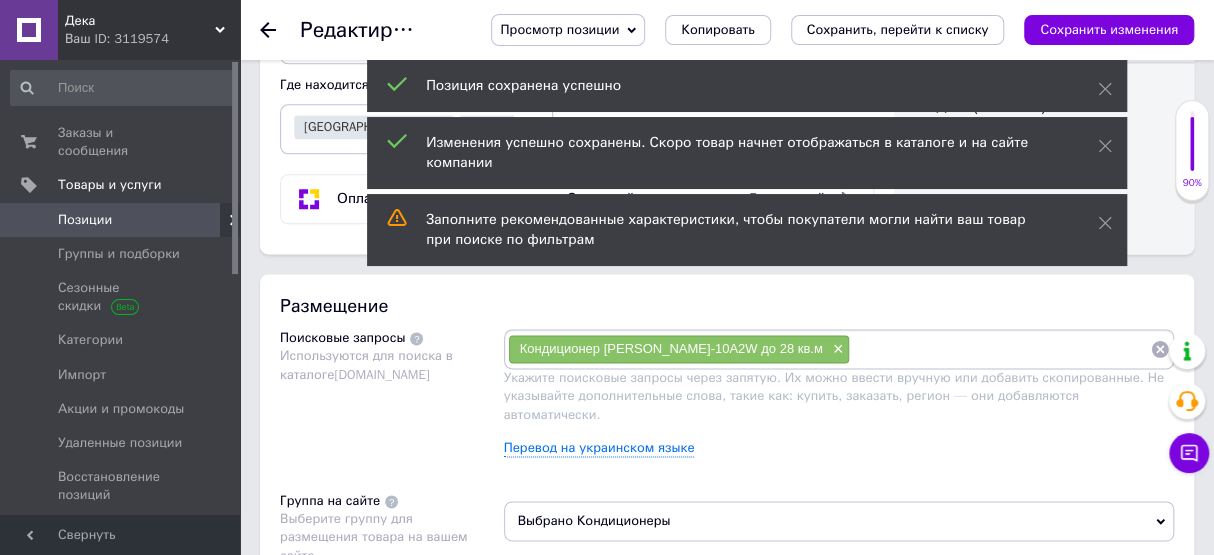 click at bounding box center (1000, 349) 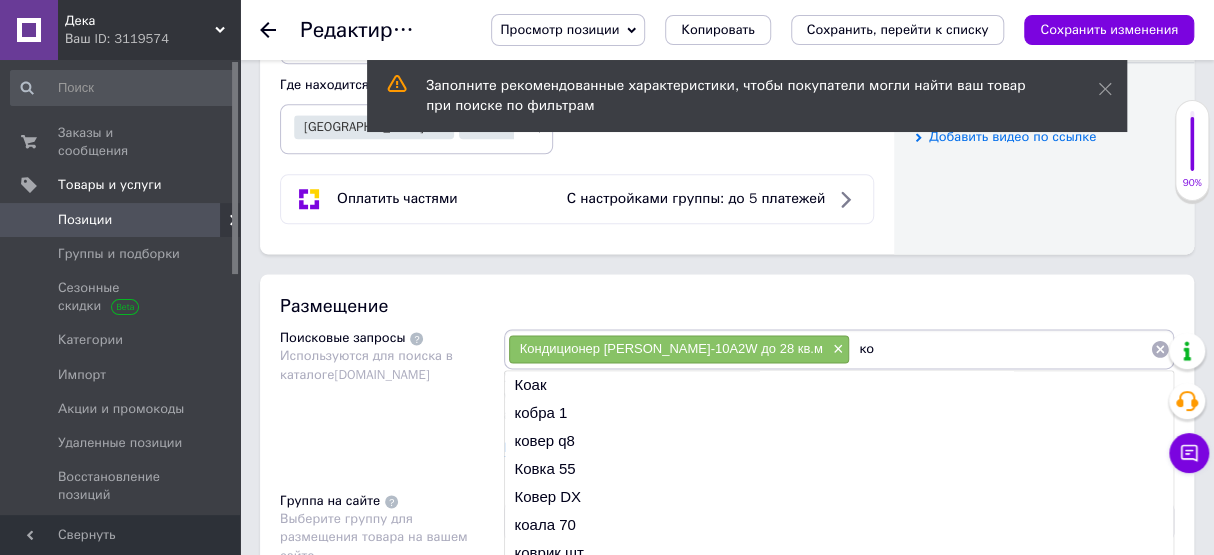 type on "к" 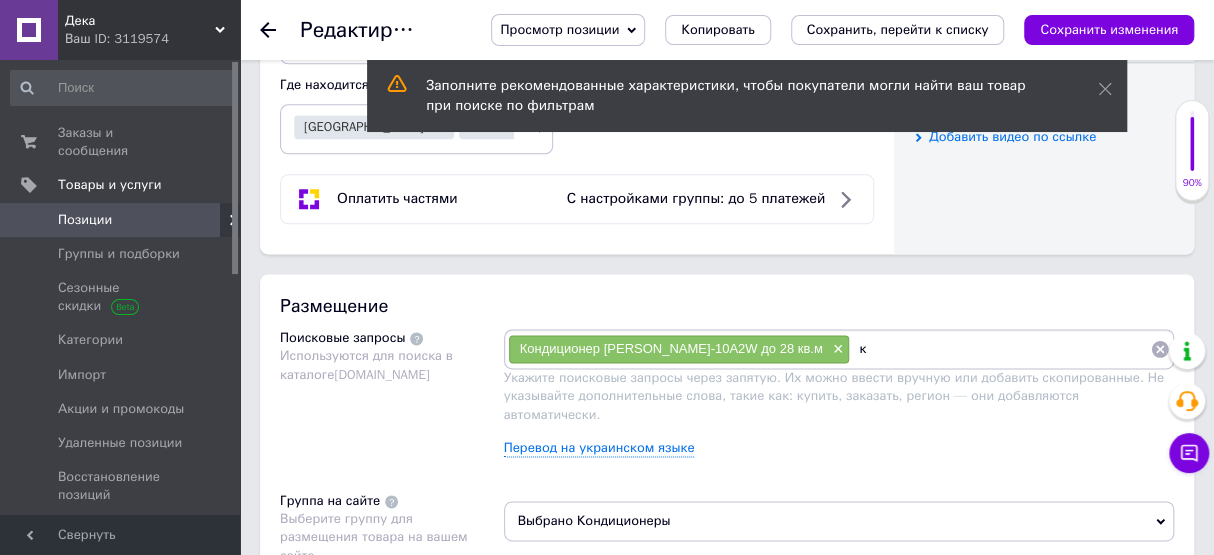 type 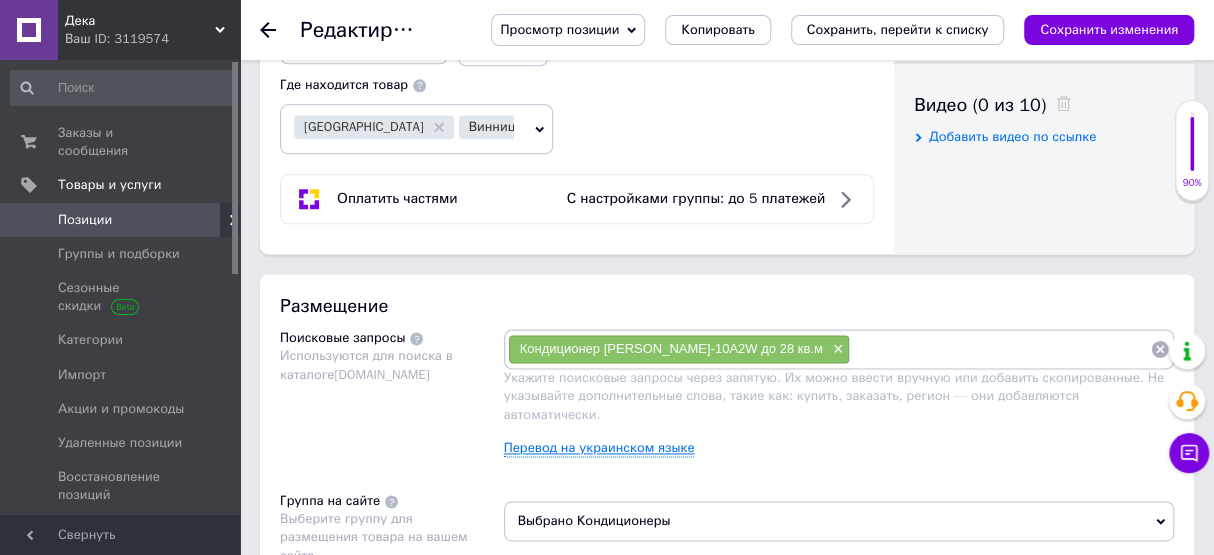 click on "Перевод на украинском языке" at bounding box center (599, 448) 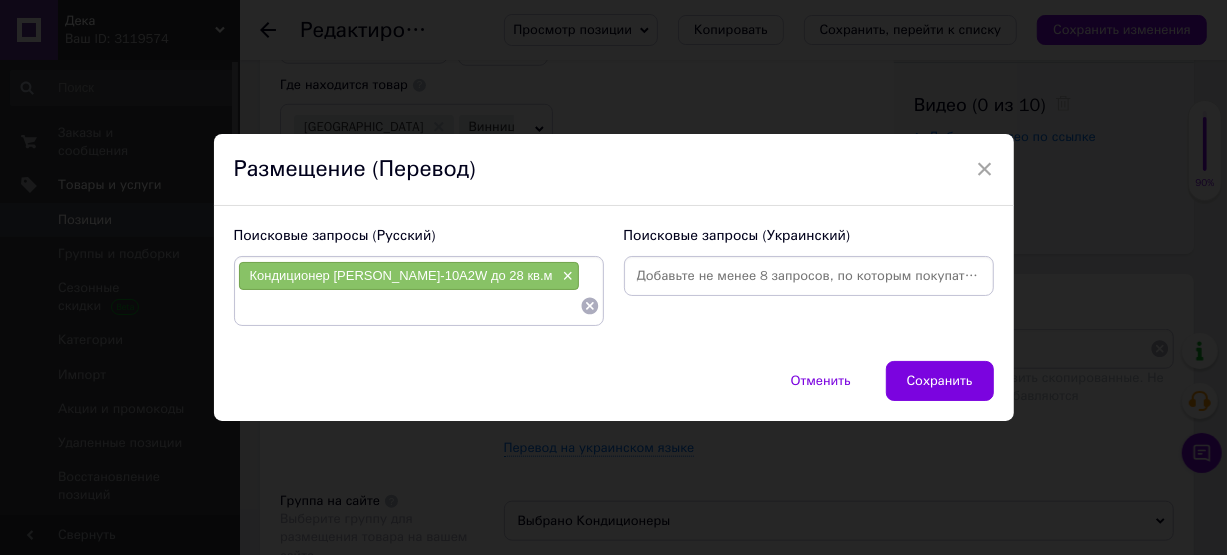 click at bounding box center [809, 276] 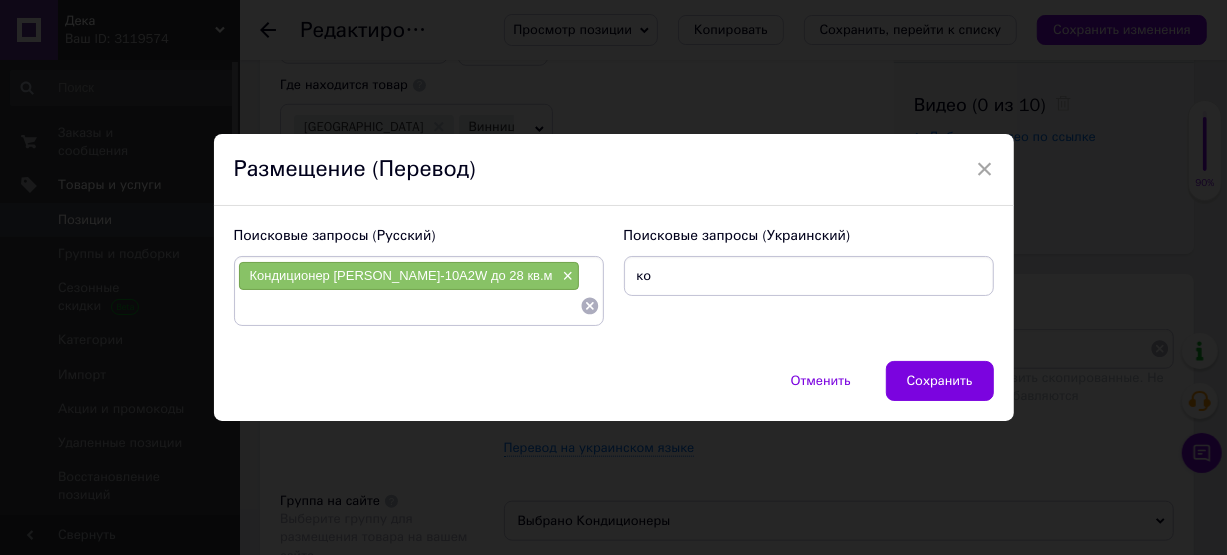 type on "к" 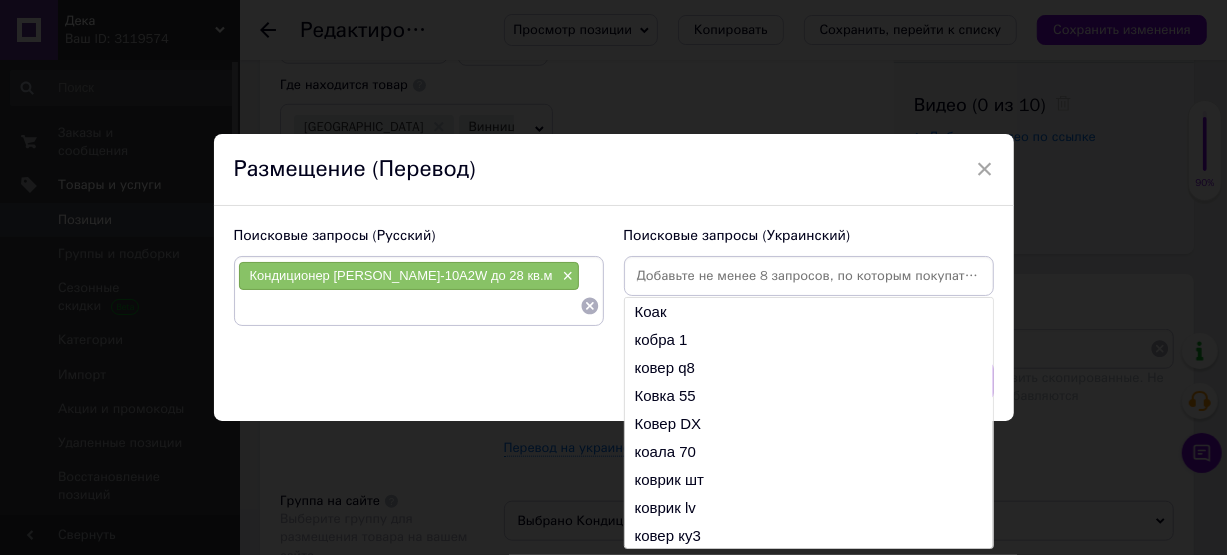 paste on "Кондиционер [PERSON_NAME]-10A2W до 28 кв.м" 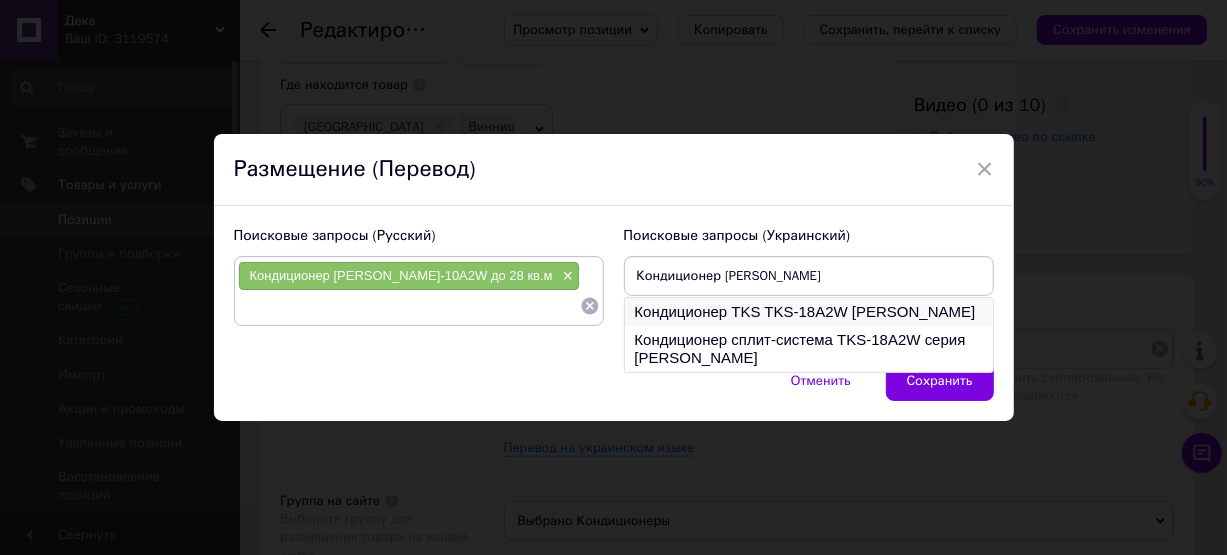 type on "Кондиционер [PERSON_NAME]" 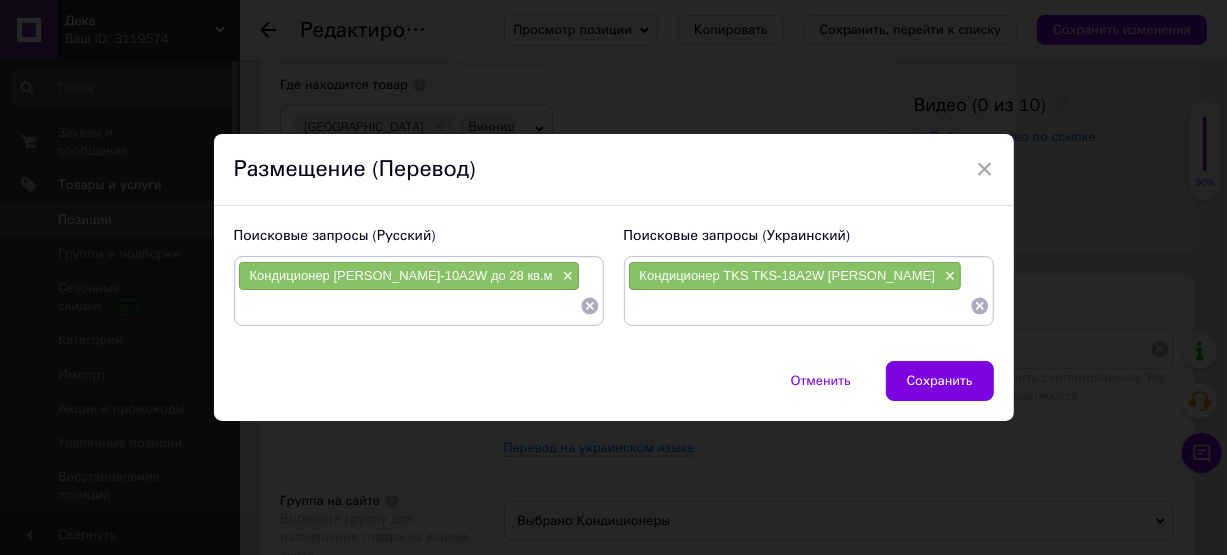 click at bounding box center [799, 306] 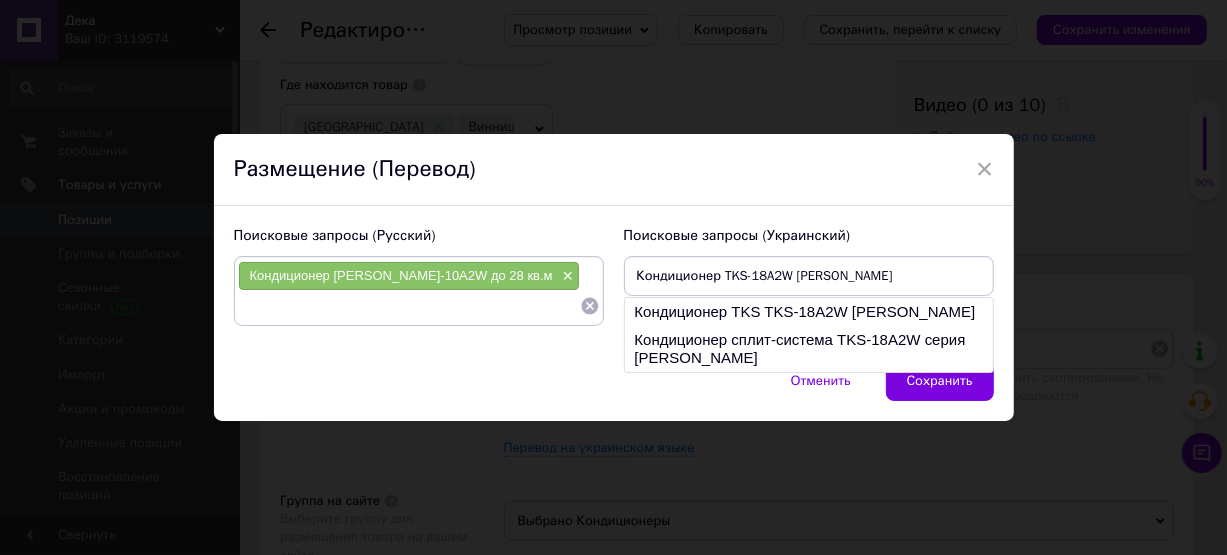 drag, startPoint x: 740, startPoint y: 282, endPoint x: 788, endPoint y: 273, distance: 48.83646 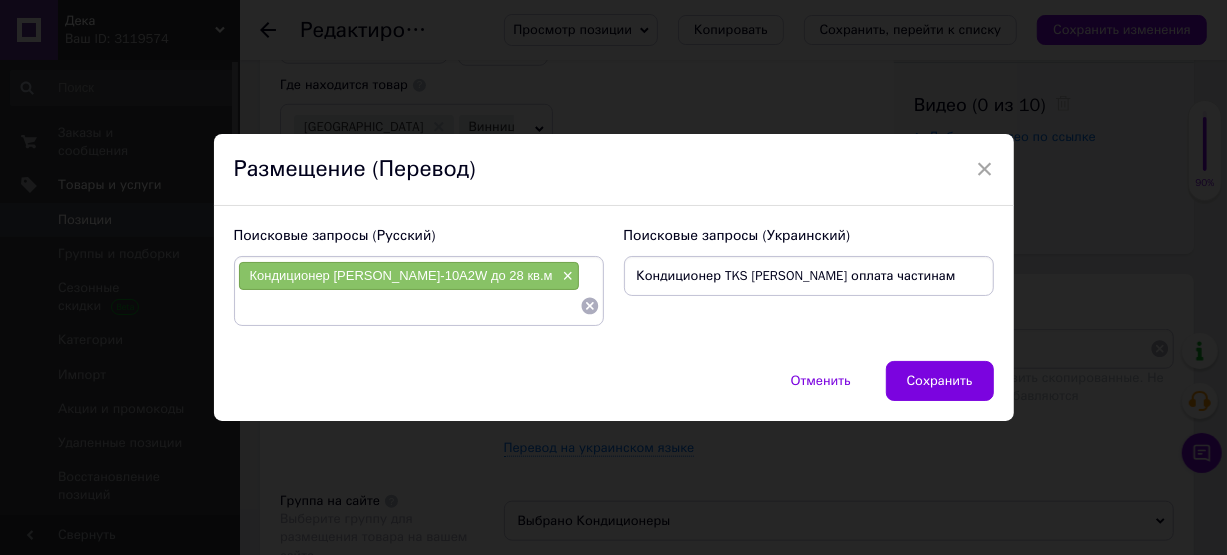 type on "Кондиционер TKS [PERSON_NAME] оплата частинами" 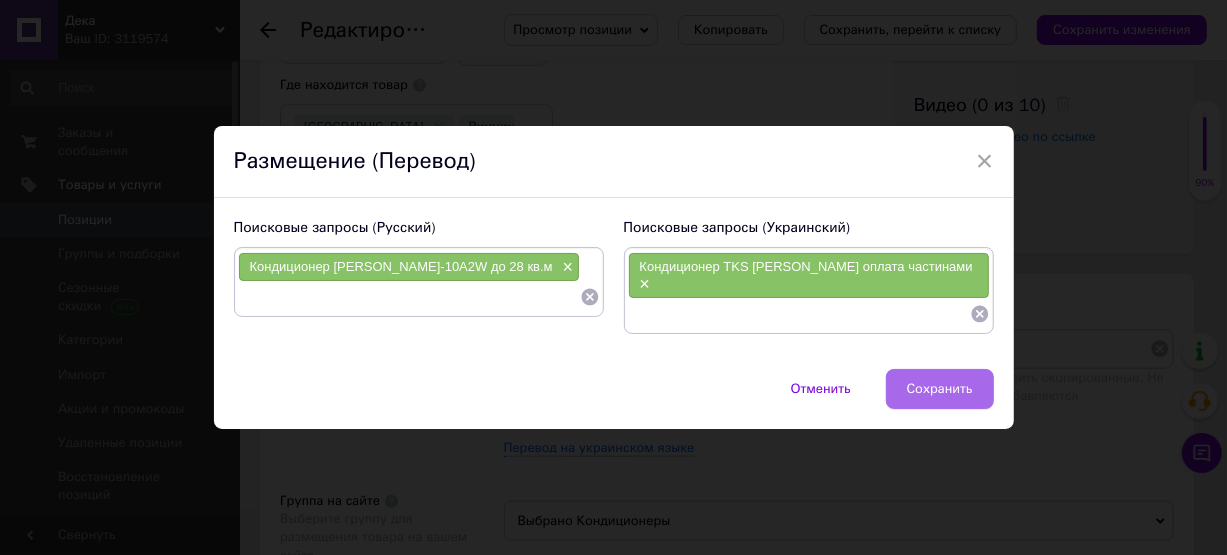 type 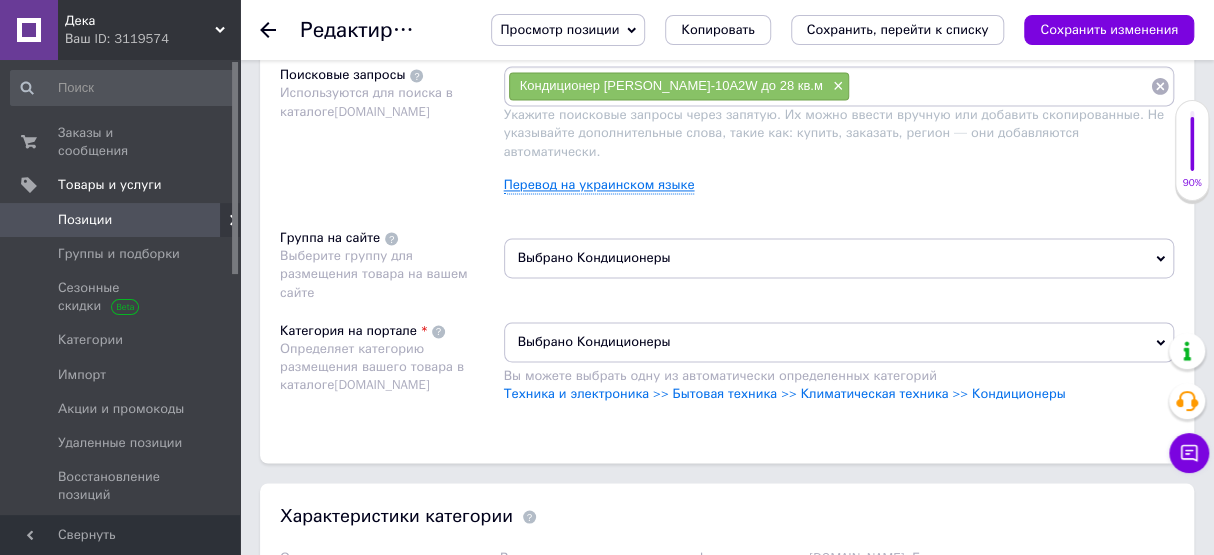 scroll, scrollTop: 1272, scrollLeft: 0, axis: vertical 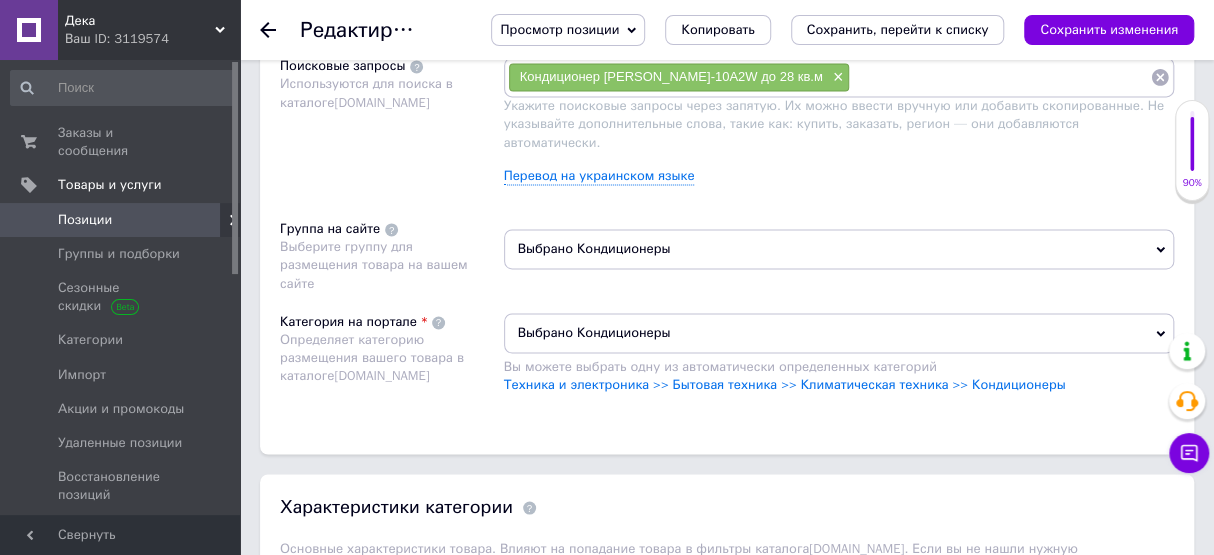 click at bounding box center [1000, 77] 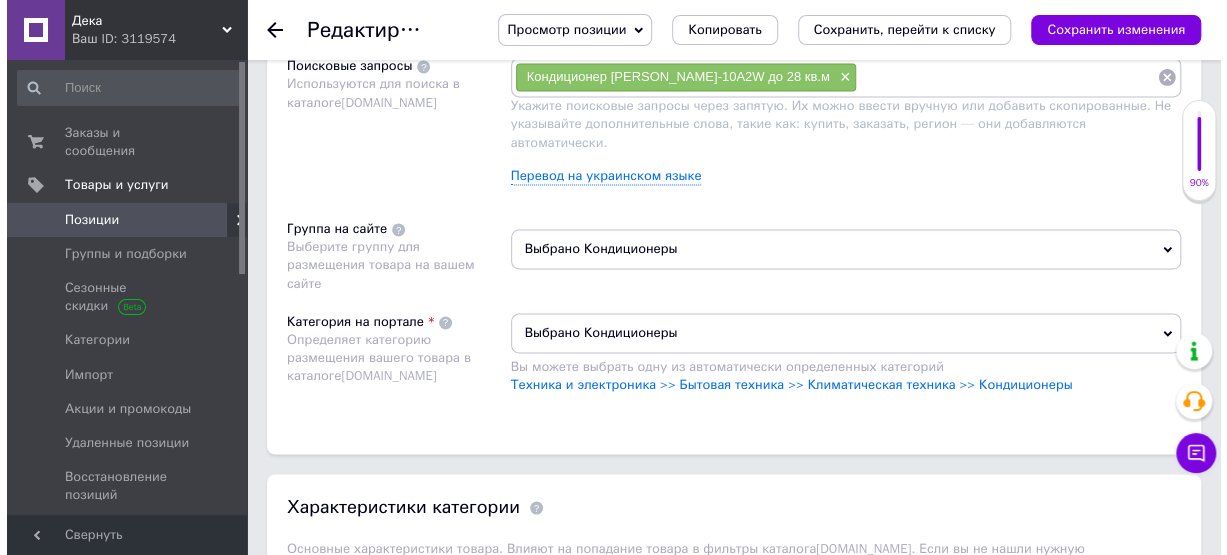 scroll, scrollTop: 0, scrollLeft: 0, axis: both 